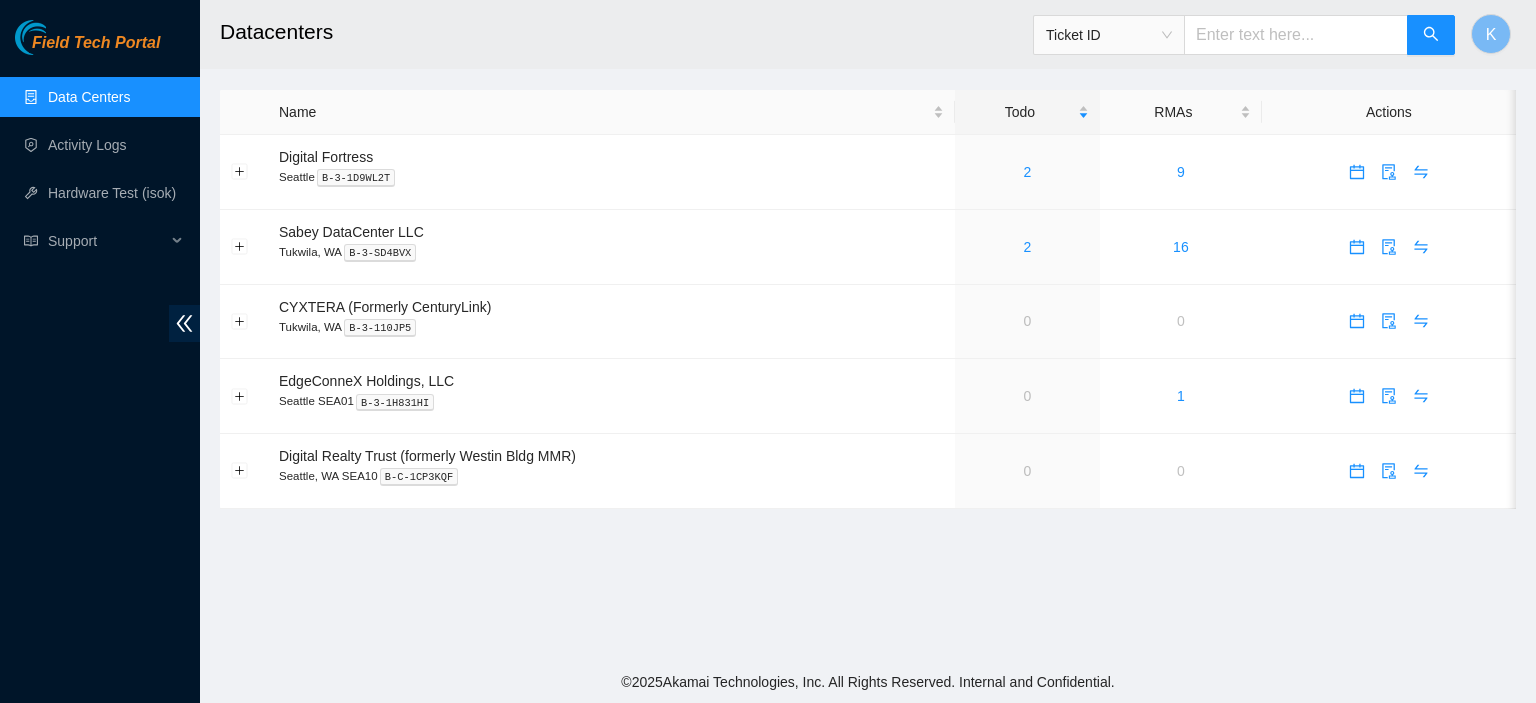 scroll, scrollTop: 0, scrollLeft: 0, axis: both 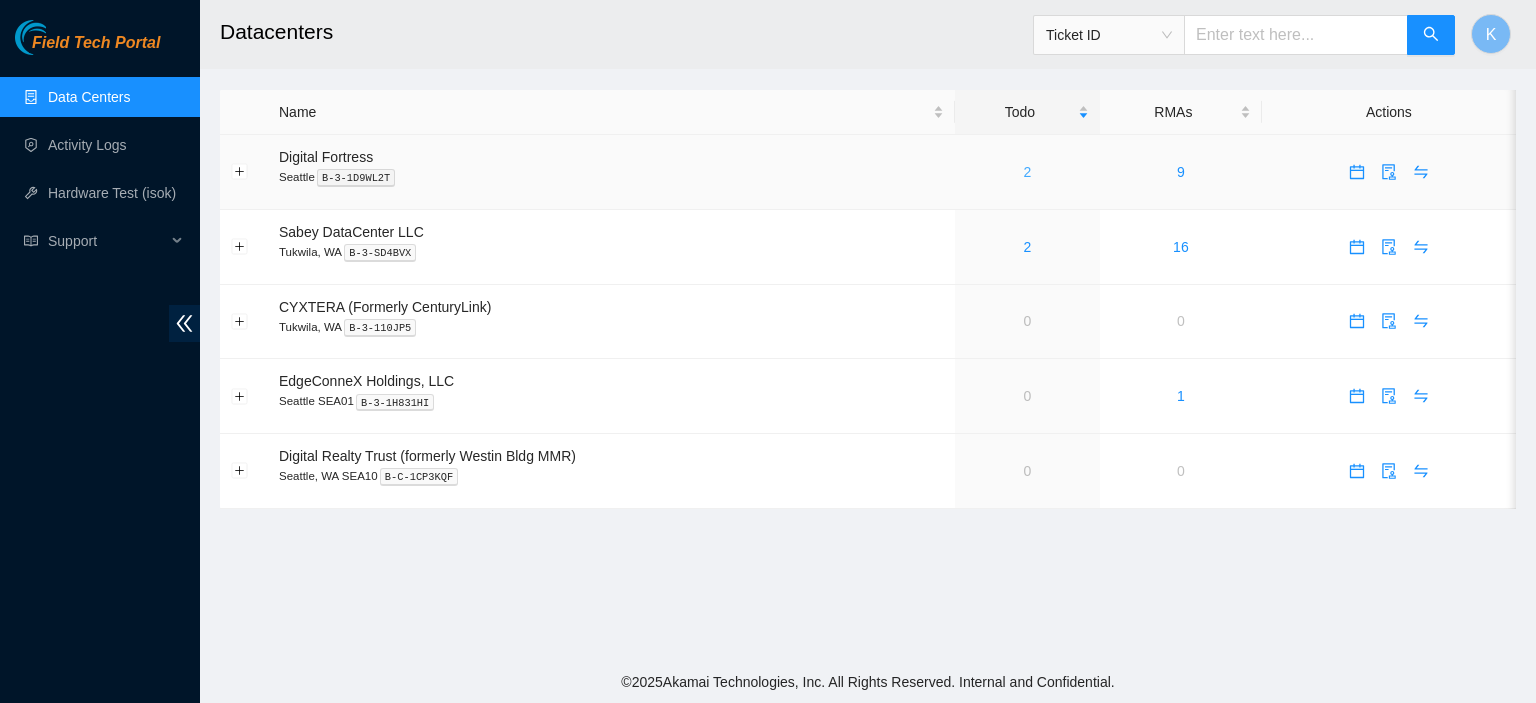 click on "2" at bounding box center [1028, 172] 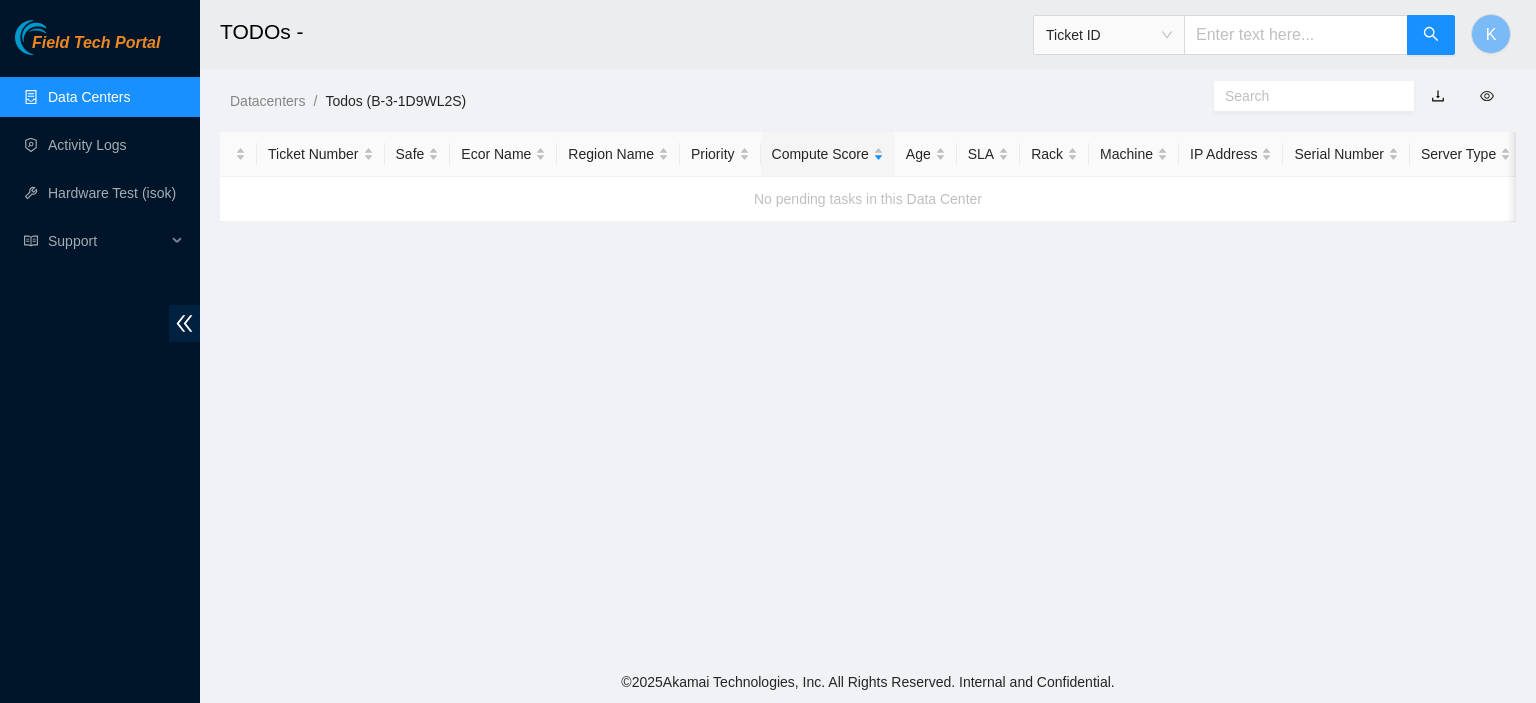 click on "Data Centers" at bounding box center (89, 97) 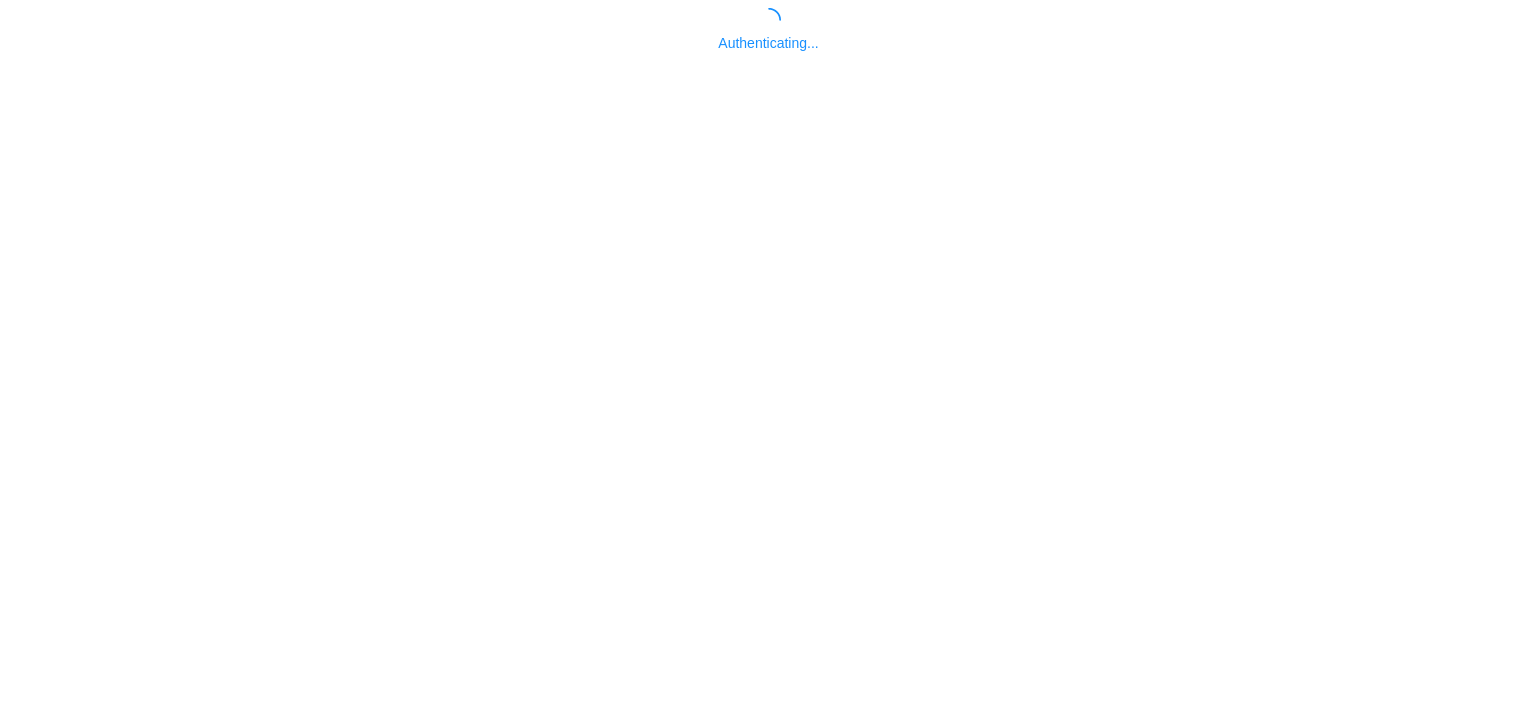 scroll, scrollTop: 0, scrollLeft: 0, axis: both 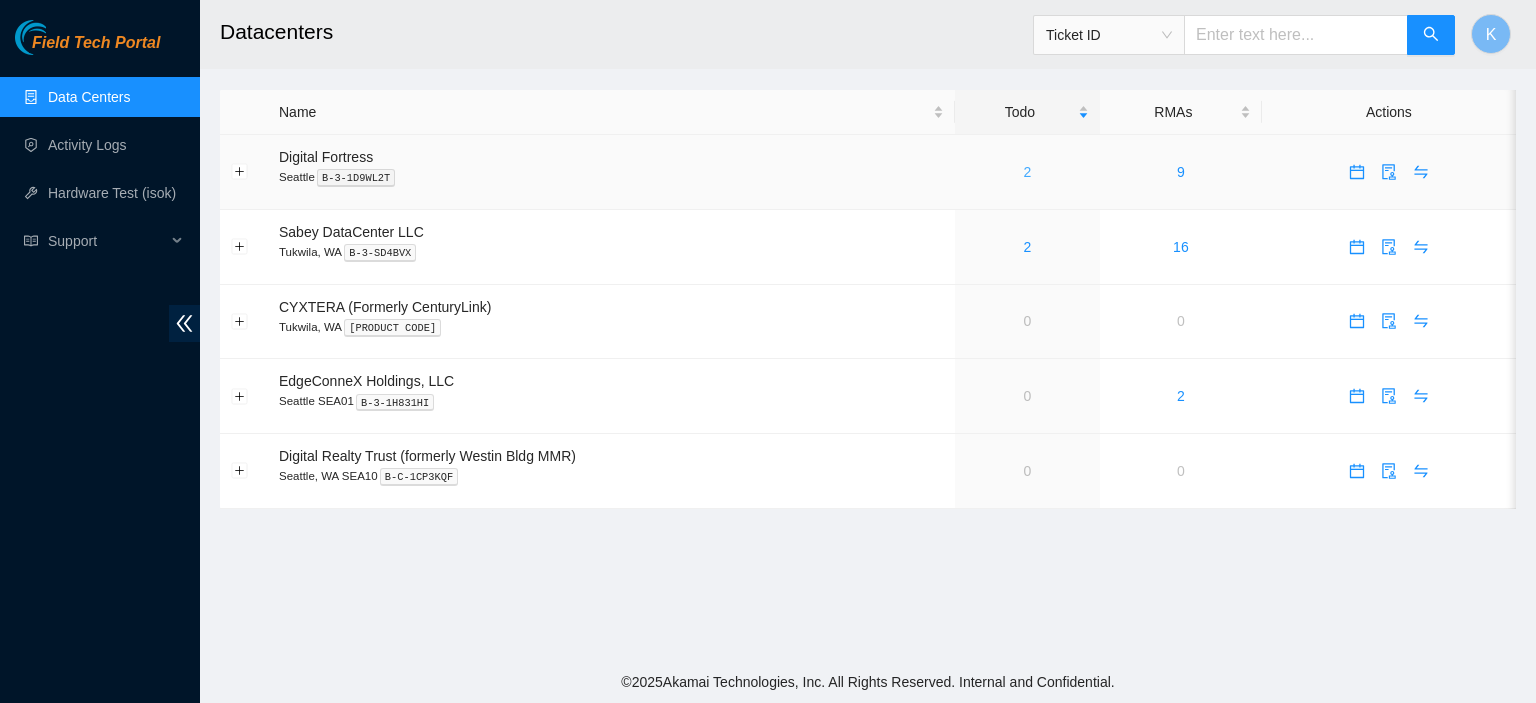 click on "2" at bounding box center (1028, 172) 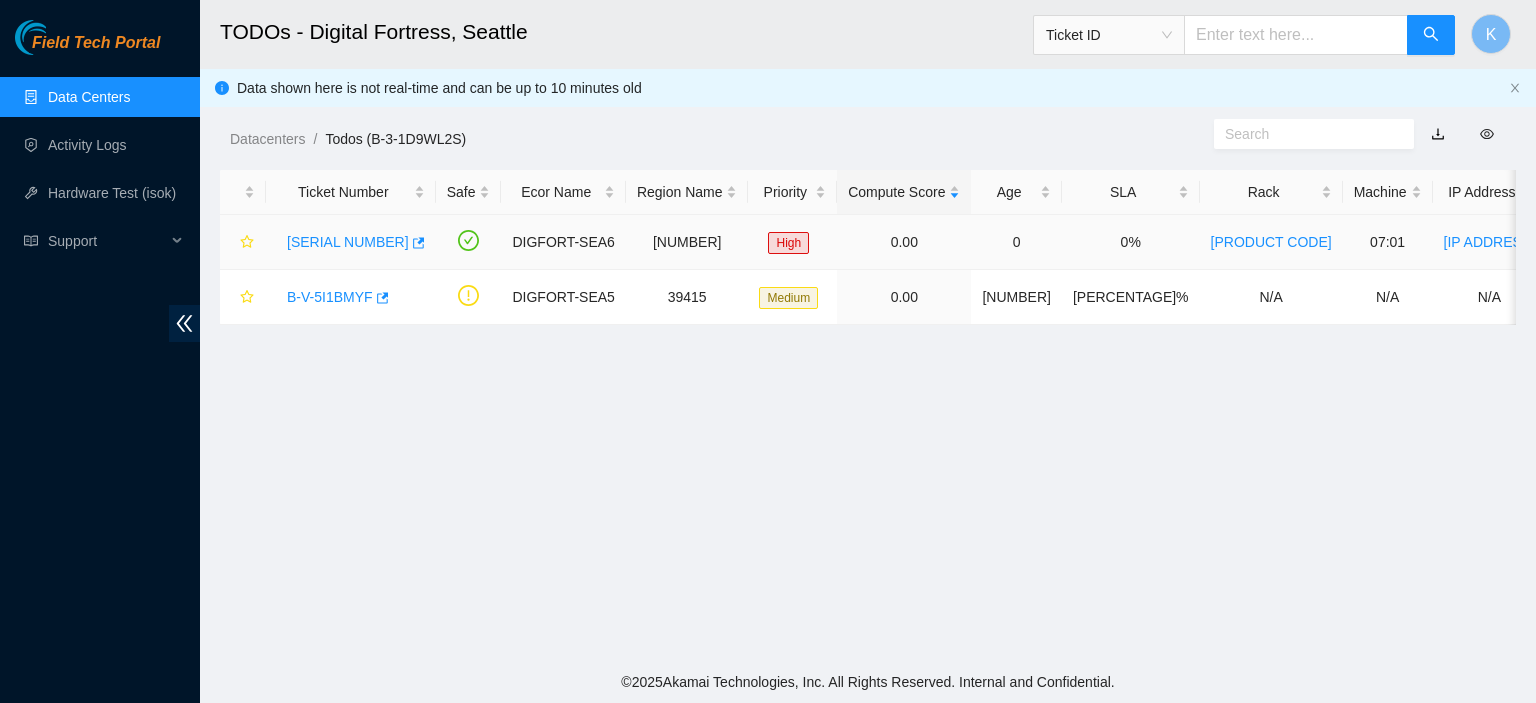 click on "[SERIAL]" at bounding box center (348, 242) 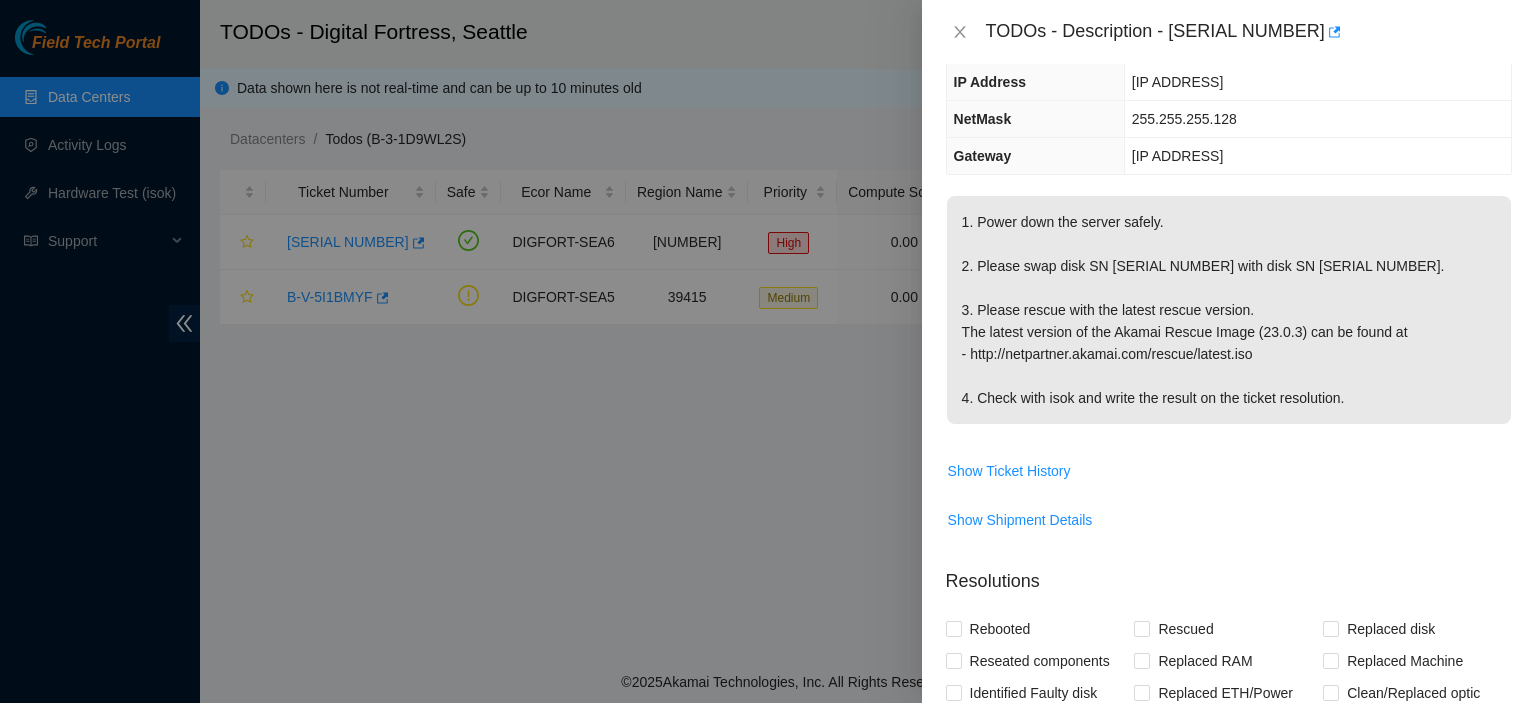 scroll, scrollTop: 217, scrollLeft: 0, axis: vertical 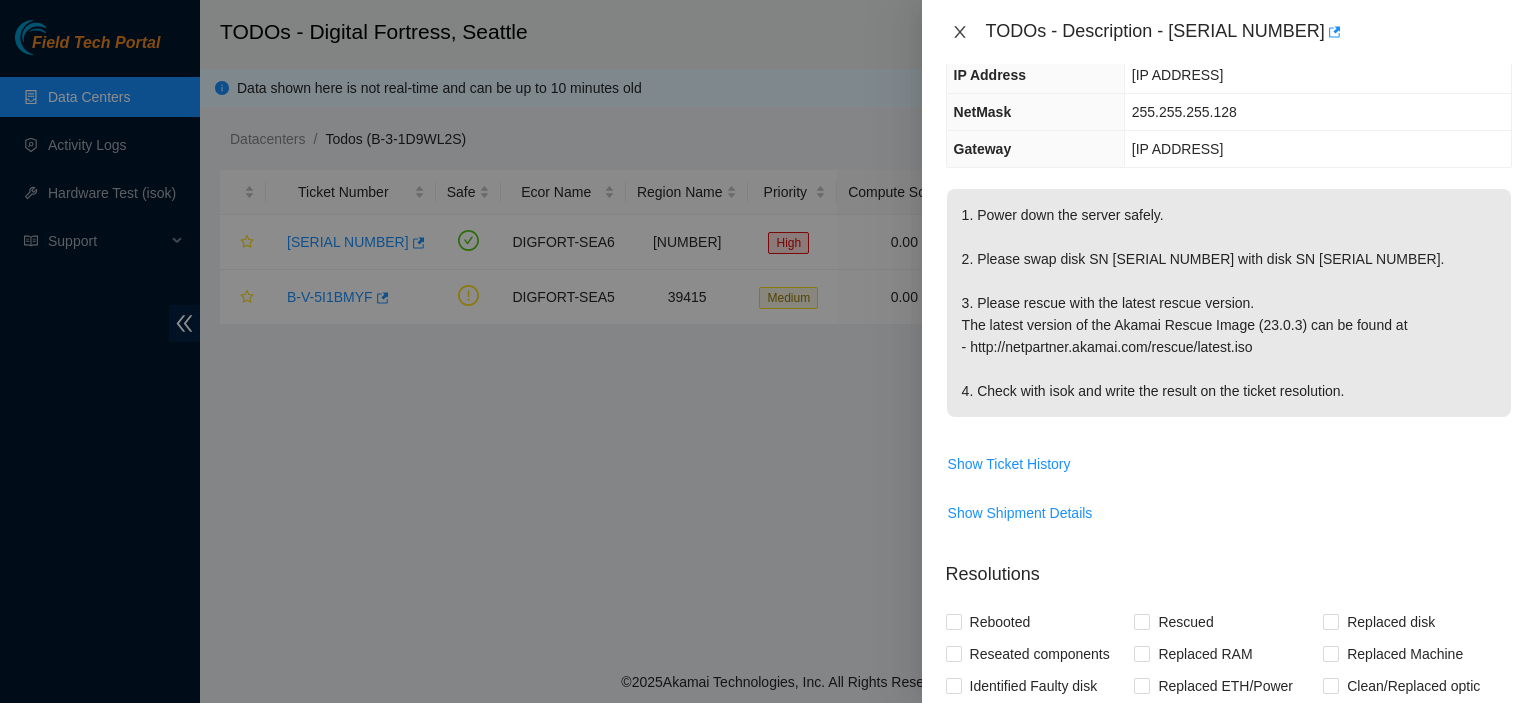 click 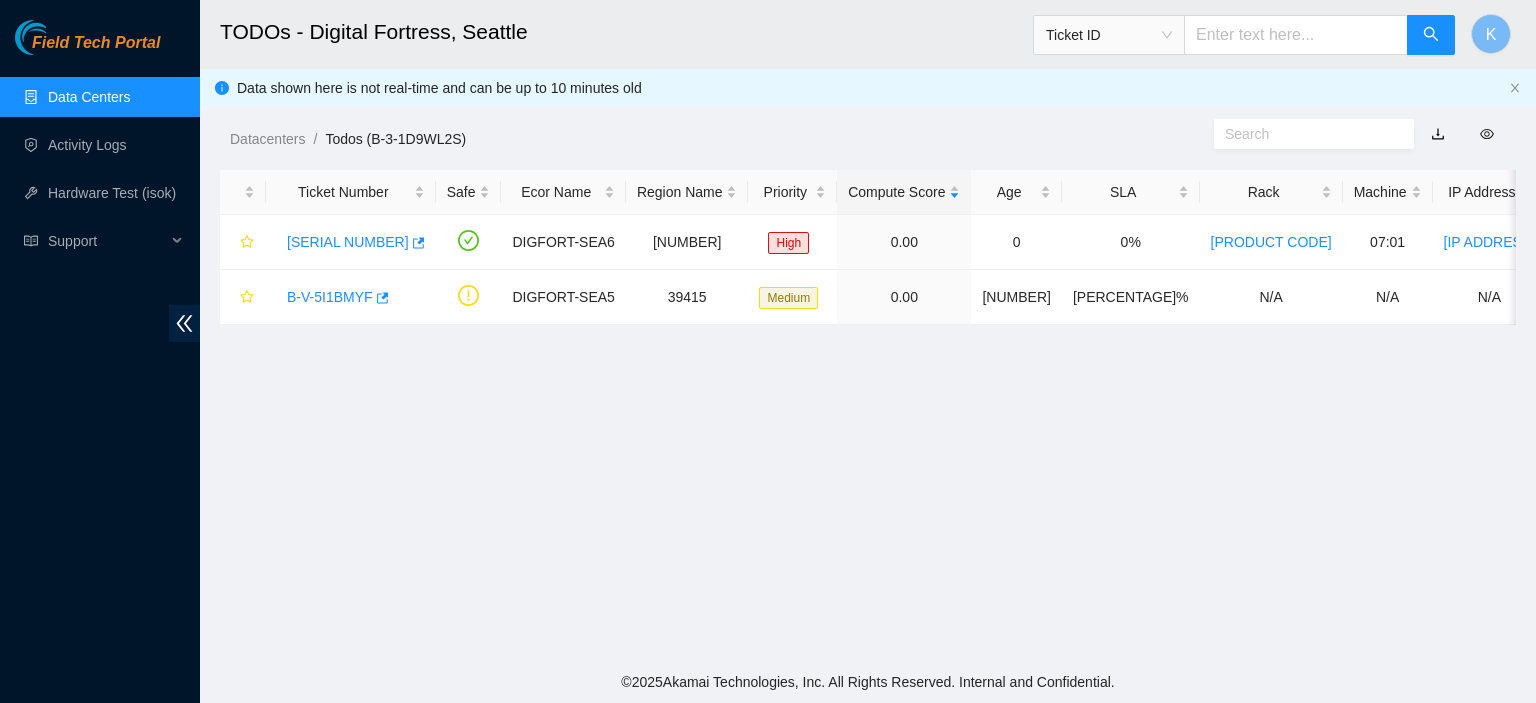 scroll, scrollTop: 283, scrollLeft: 0, axis: vertical 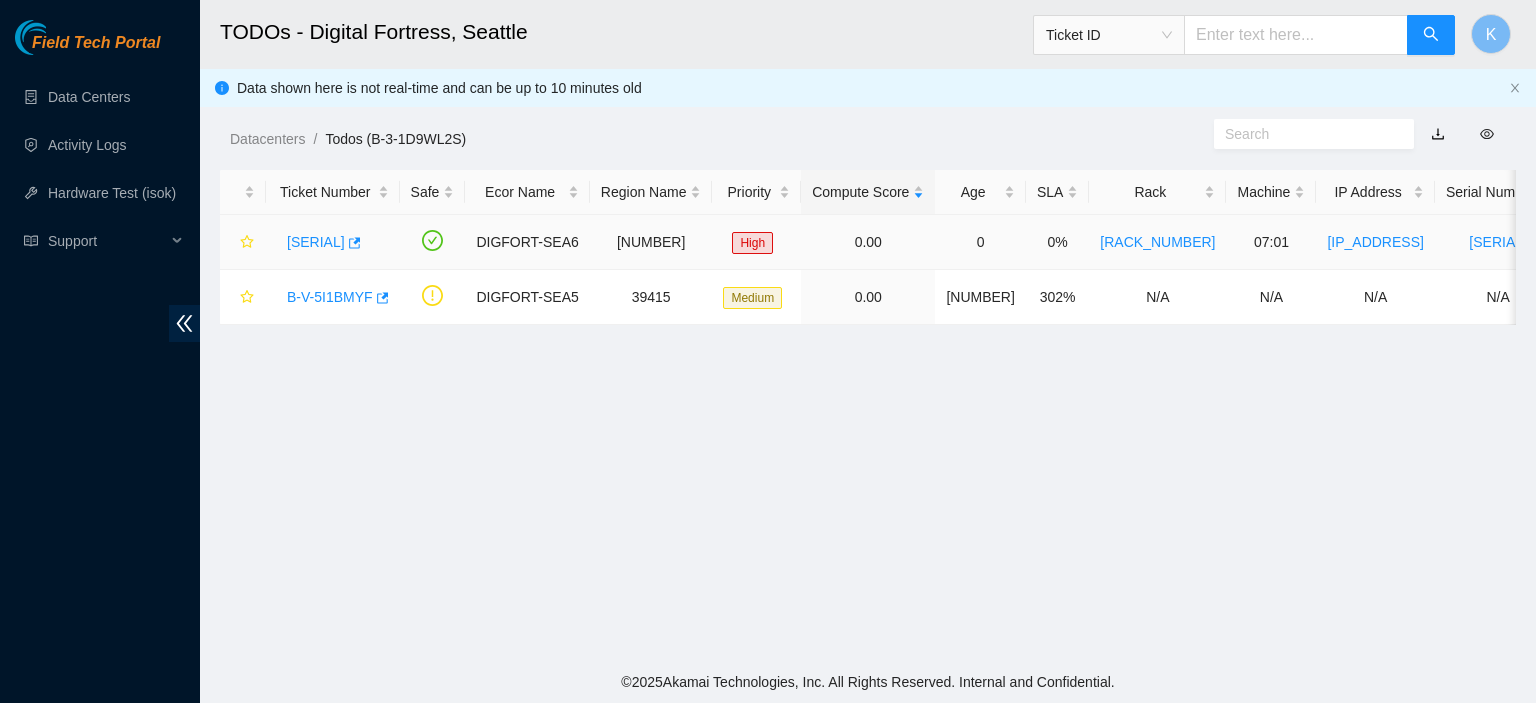 click on "[SERIAL]" at bounding box center [316, 242] 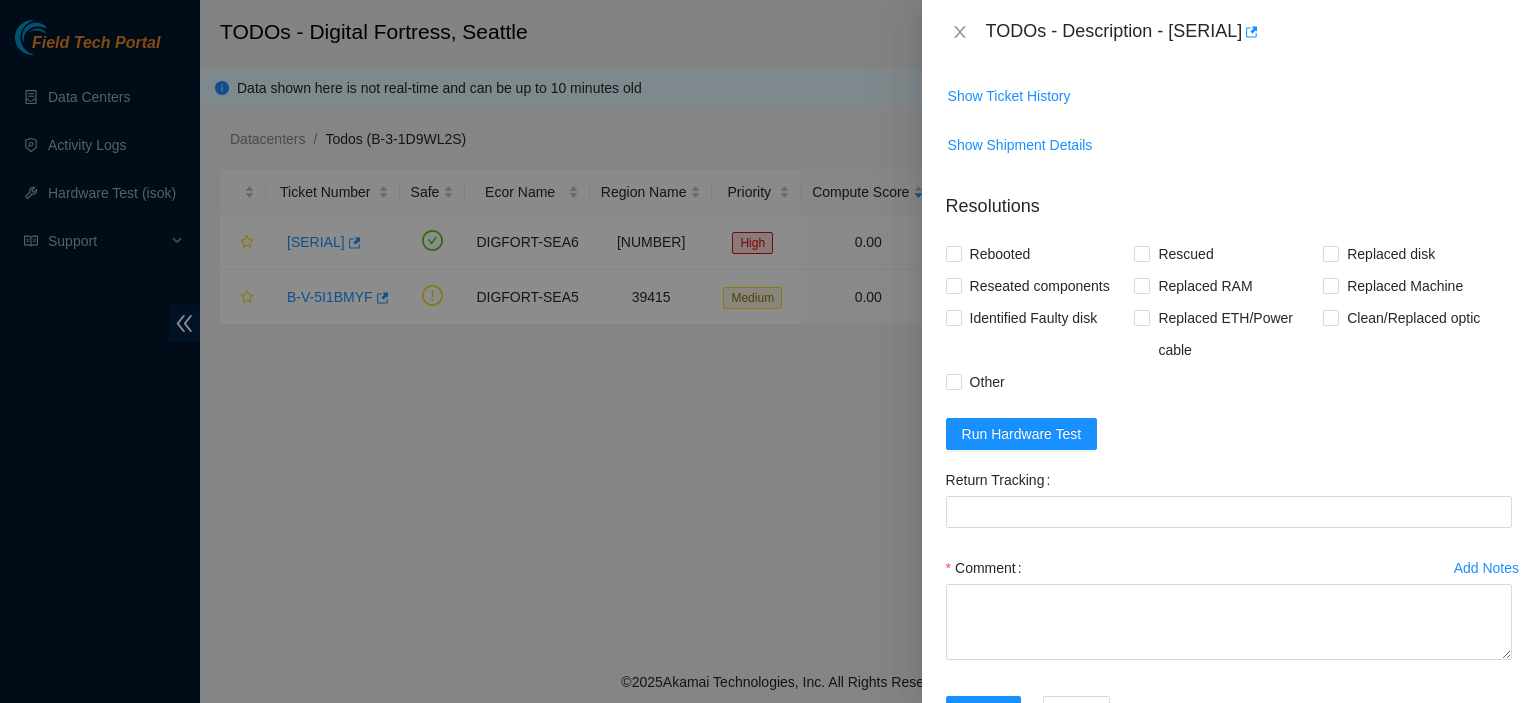 scroll, scrollTop: 591, scrollLeft: 0, axis: vertical 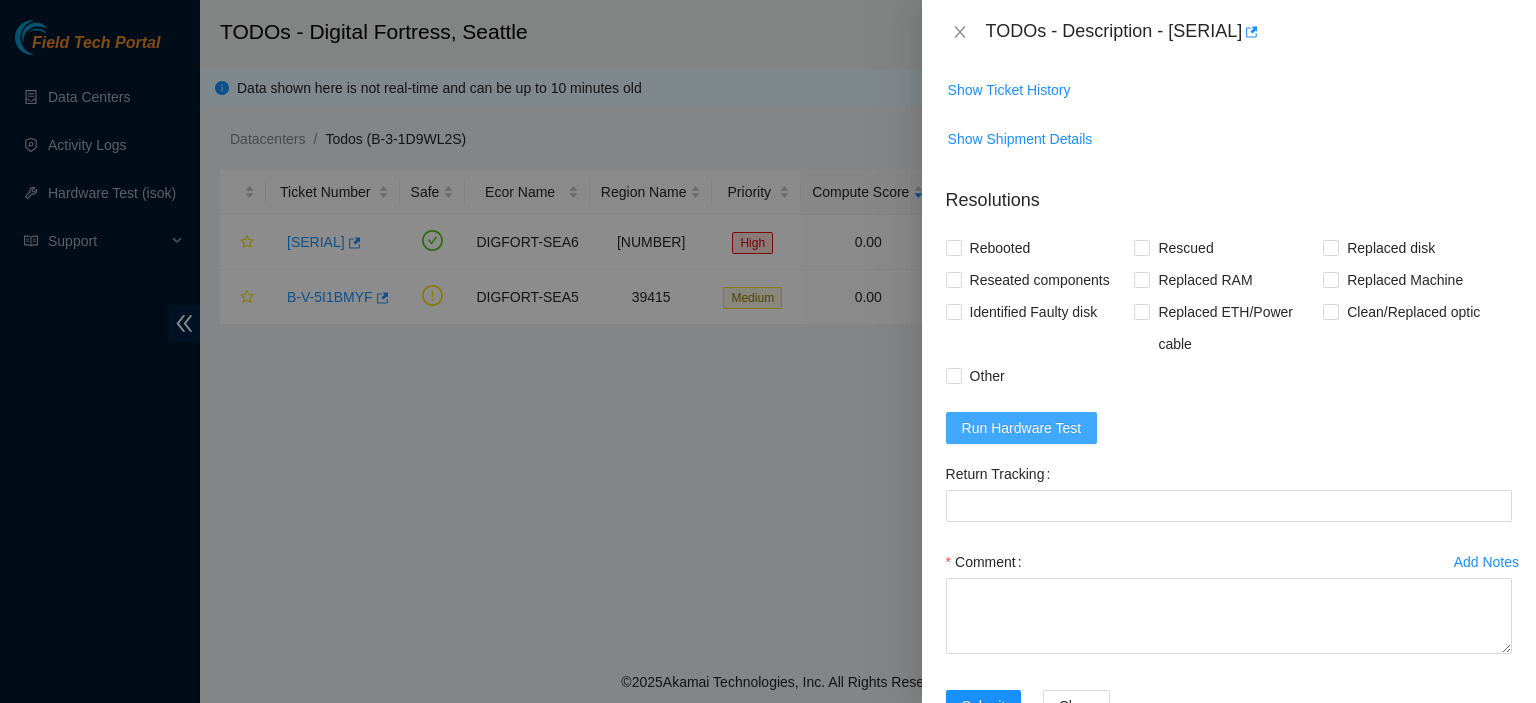 click on "Run Hardware Test" at bounding box center (1022, 428) 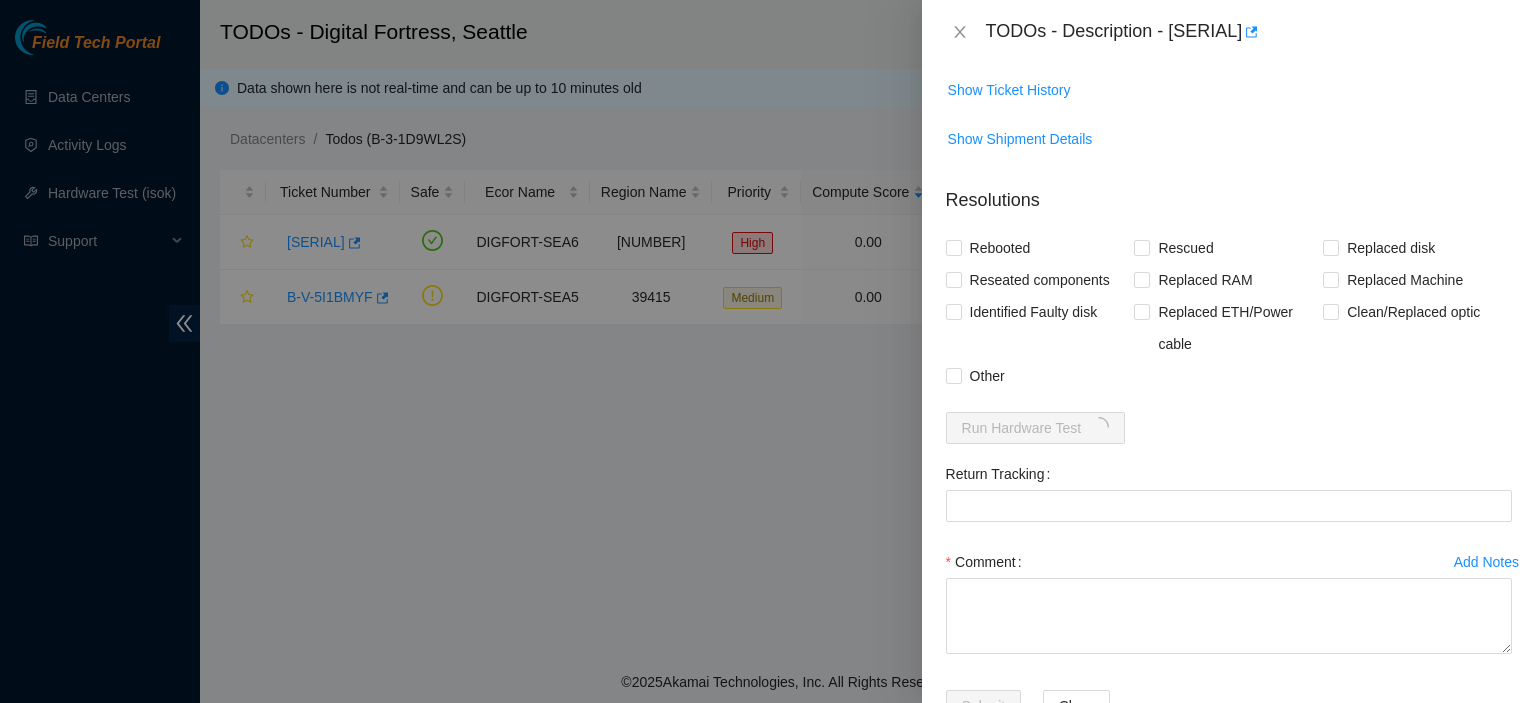 scroll, scrollTop: 656, scrollLeft: 0, axis: vertical 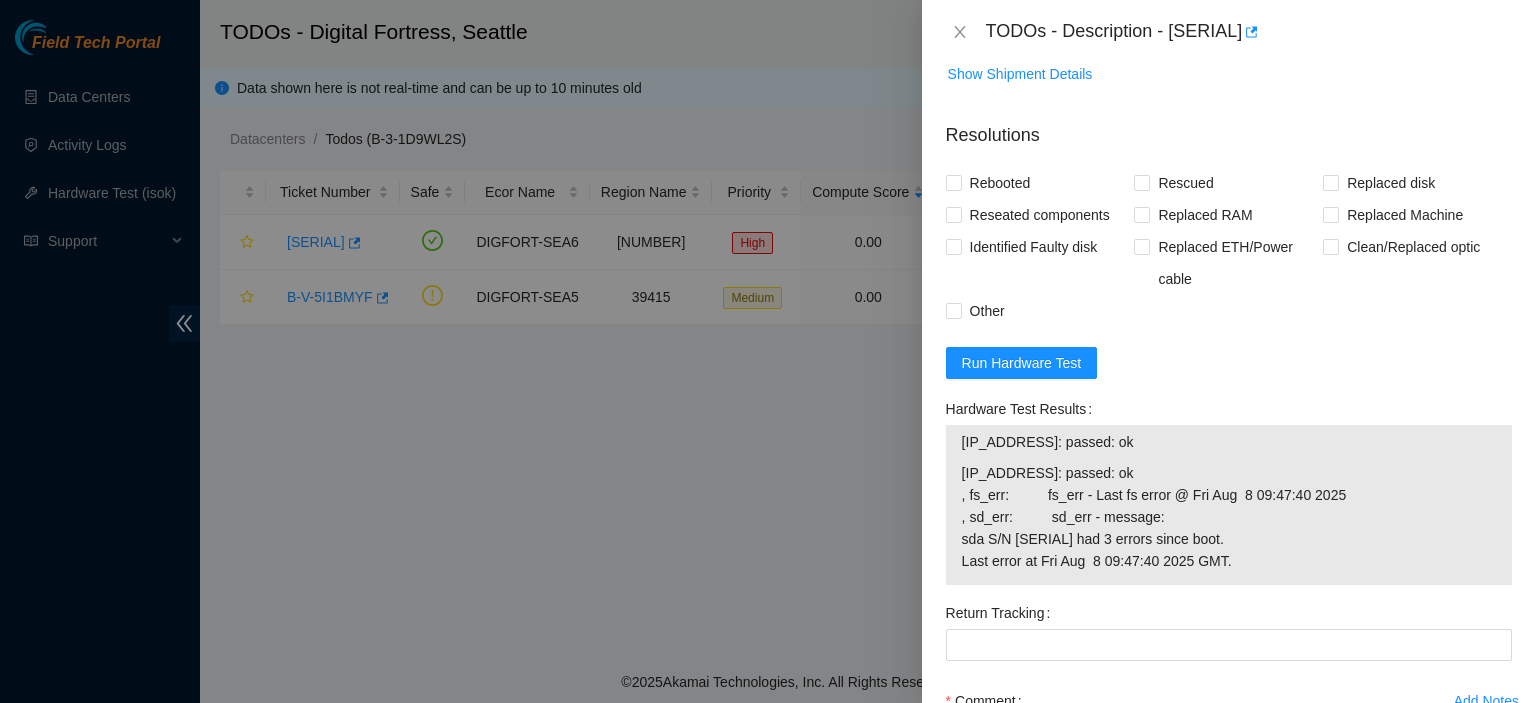 click on "Clean/Replaced optic" at bounding box center [1417, 263] 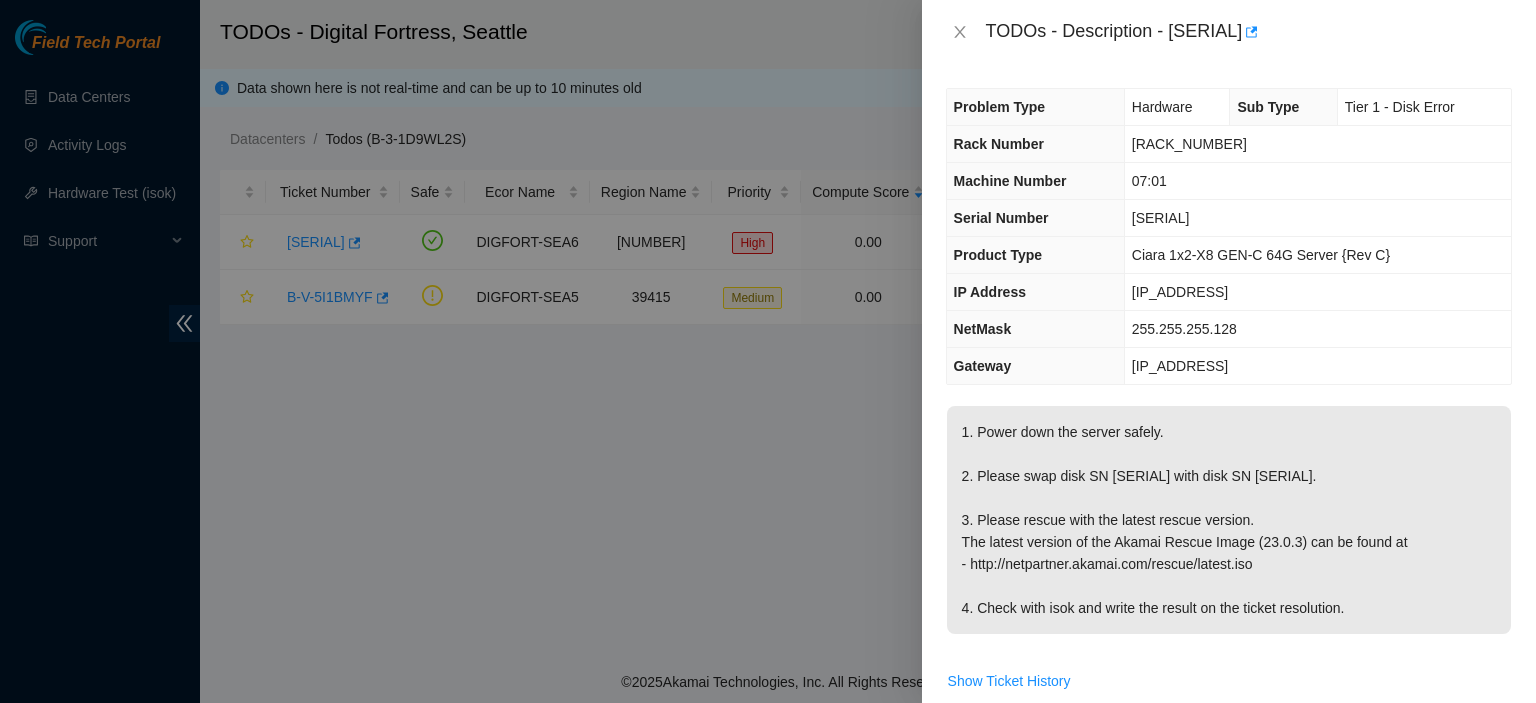 scroll, scrollTop: 881, scrollLeft: 0, axis: vertical 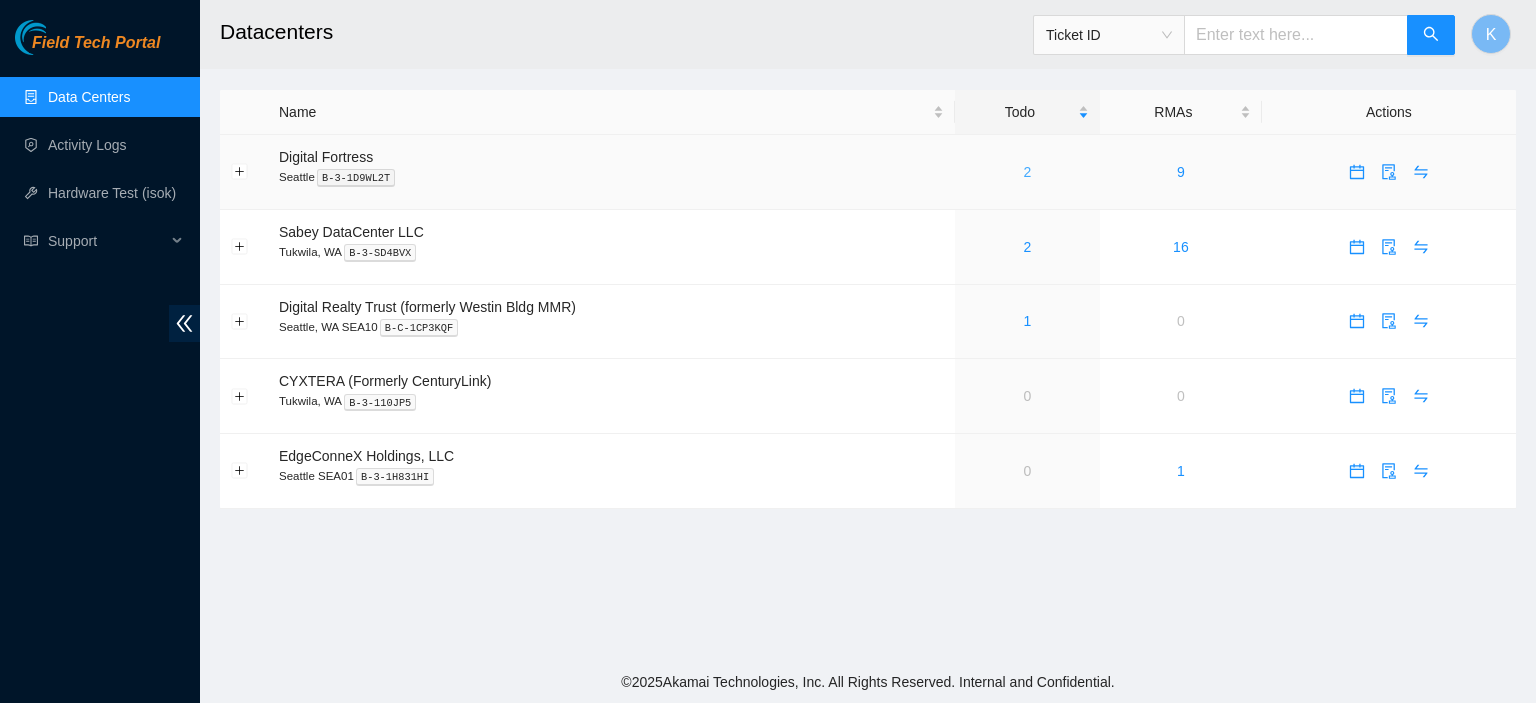 click on "2" at bounding box center (1028, 172) 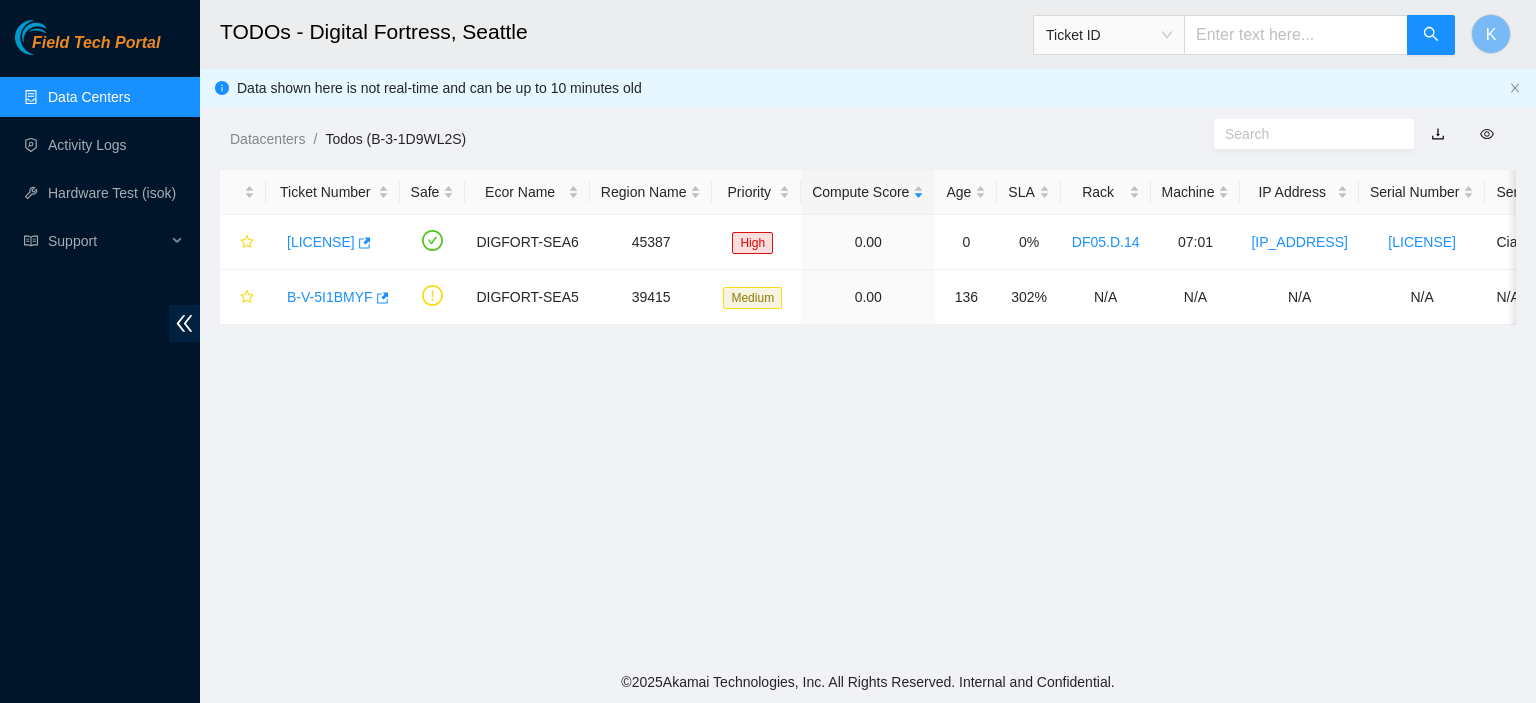 click on "Data Centers" at bounding box center [89, 97] 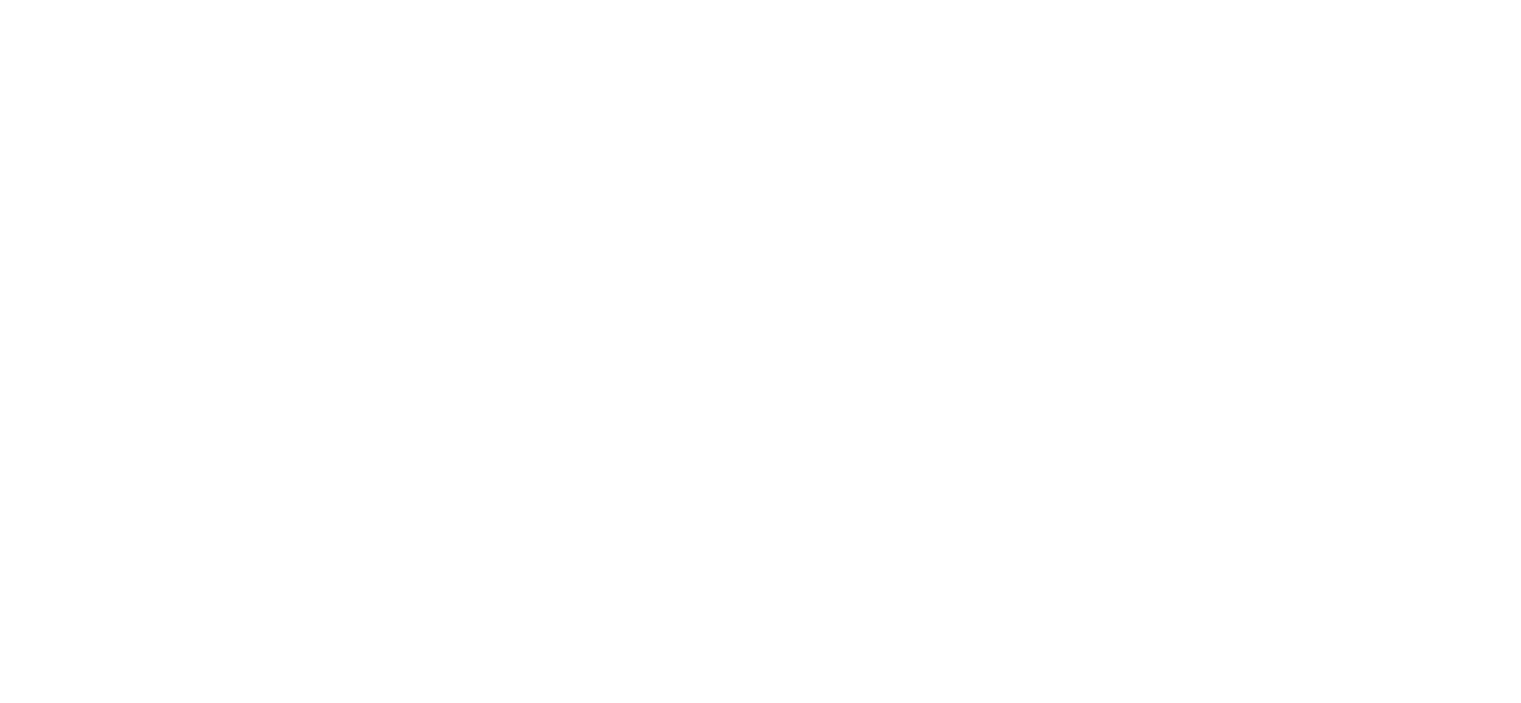 scroll, scrollTop: 0, scrollLeft: 0, axis: both 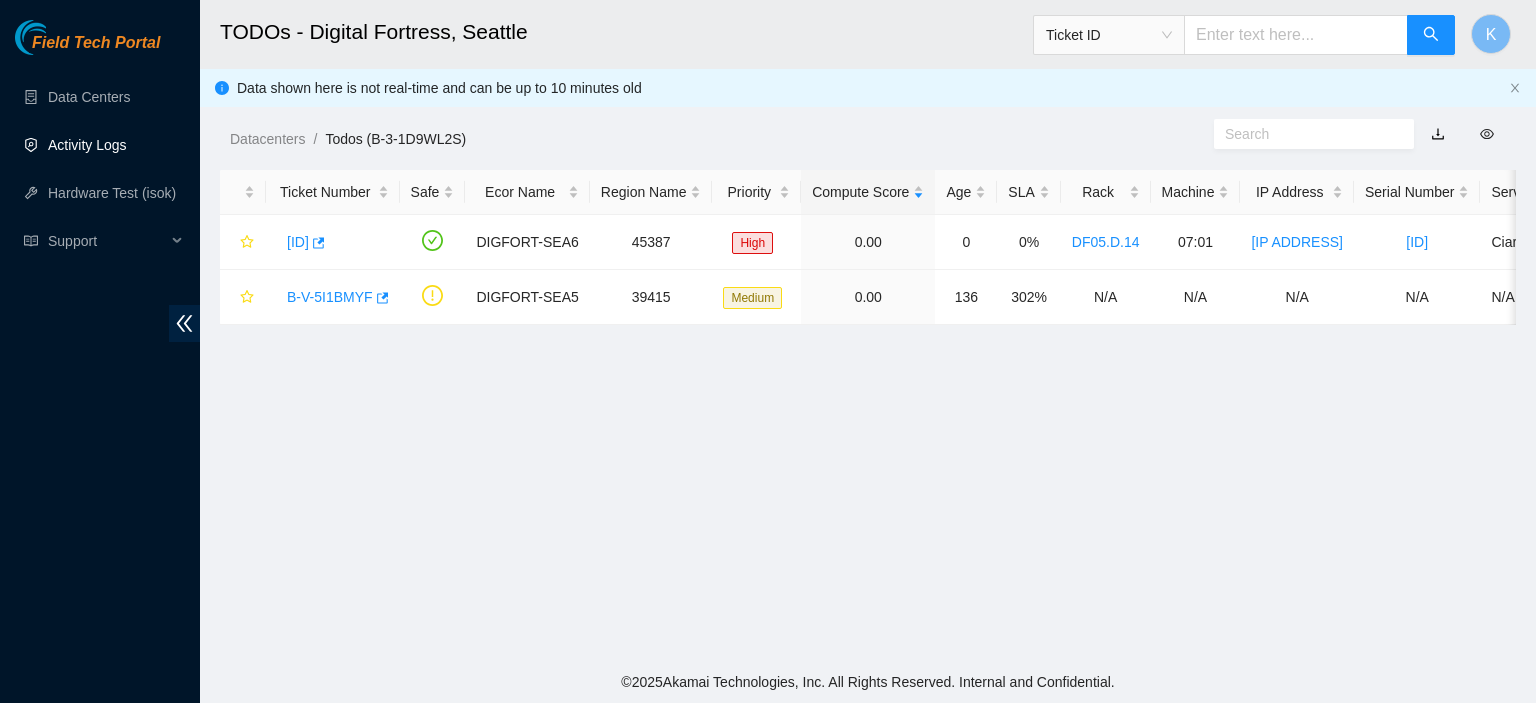 click on "Activity Logs" at bounding box center (87, 145) 